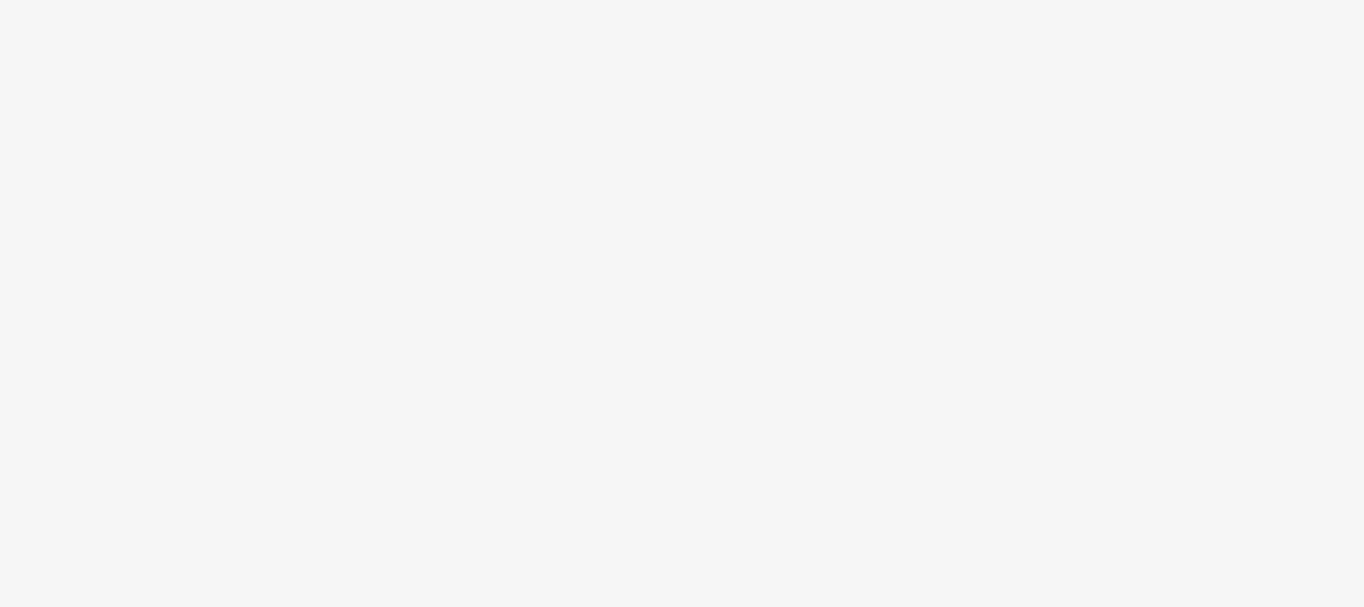 scroll, scrollTop: 0, scrollLeft: 0, axis: both 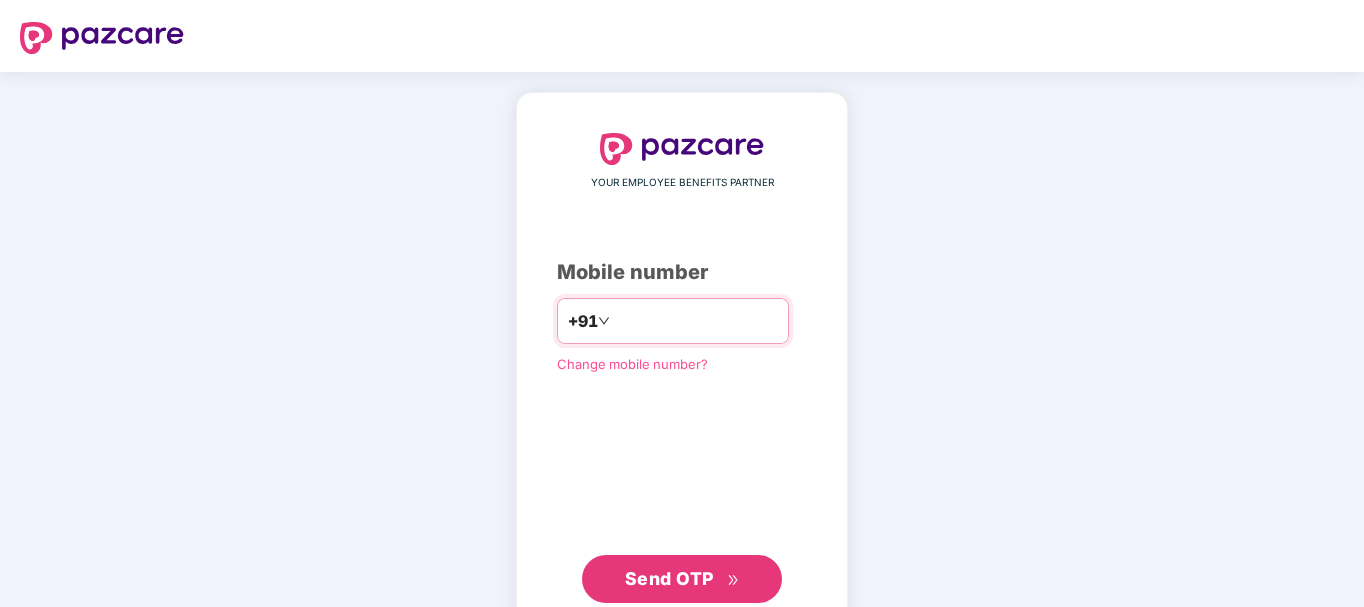 click at bounding box center (696, 321) 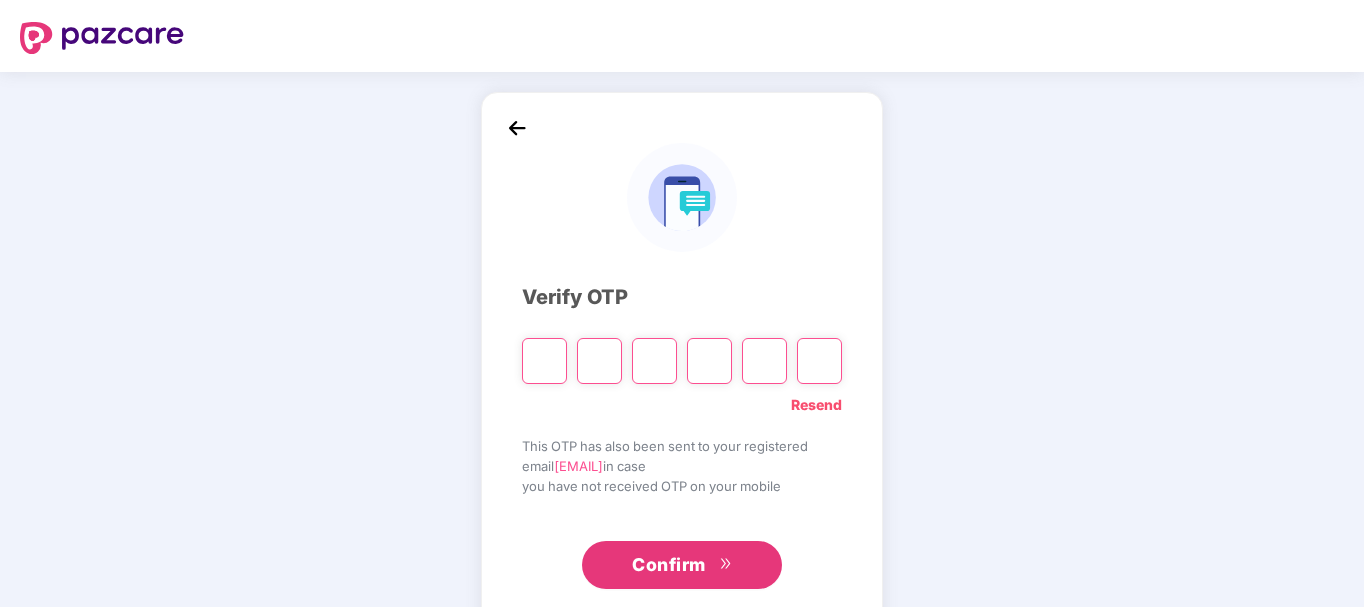 type on "*" 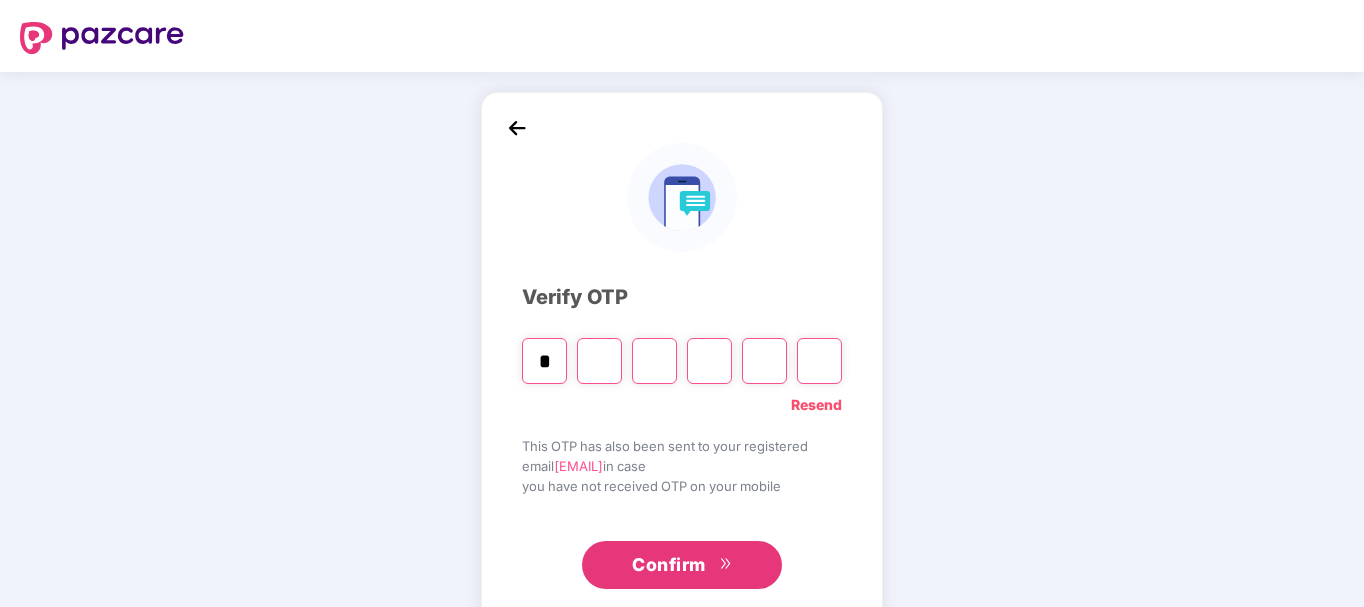 type on "*" 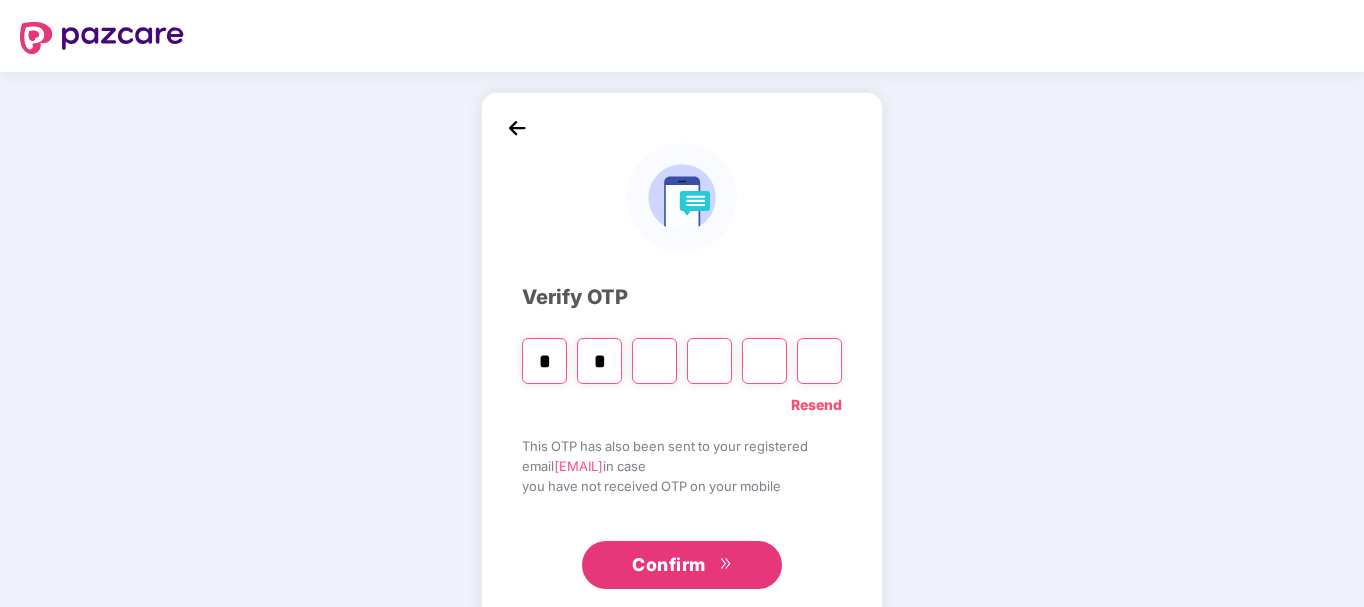 type on "*" 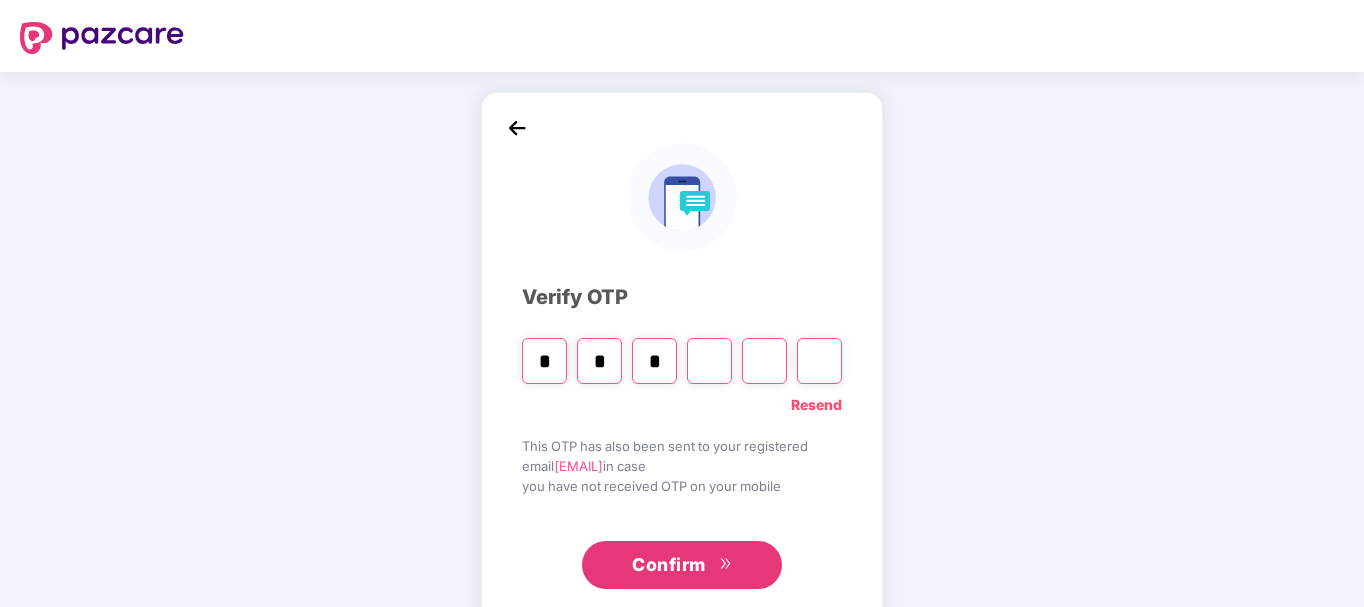 type on "*" 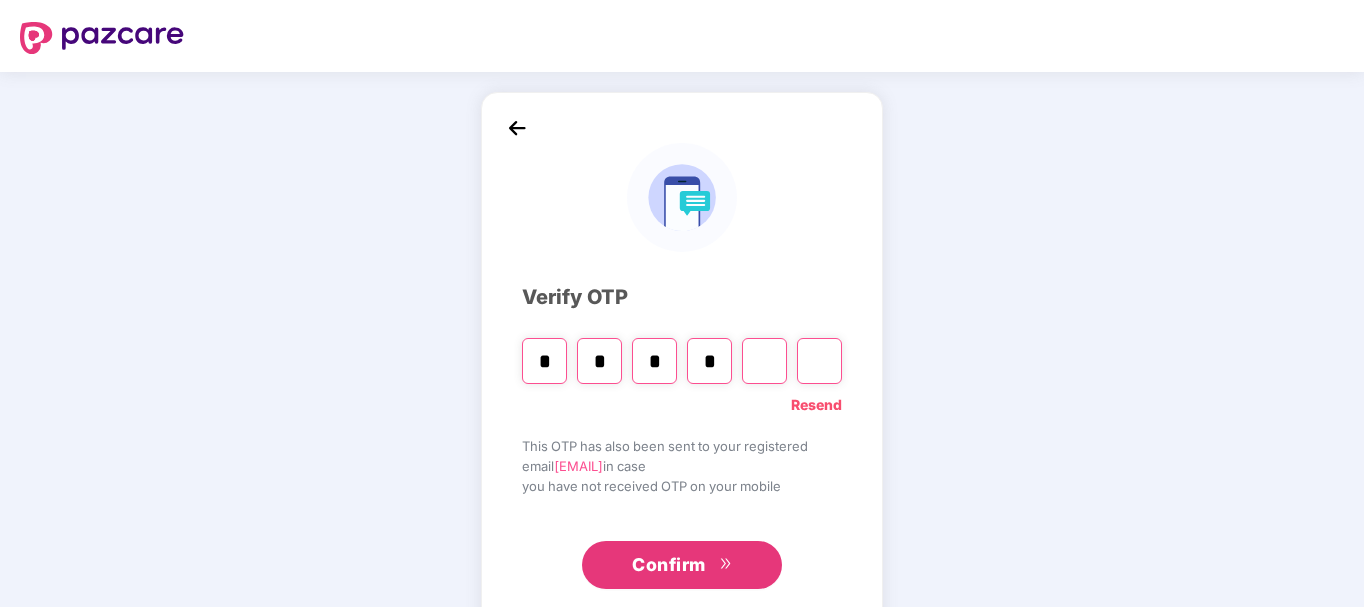 type on "*" 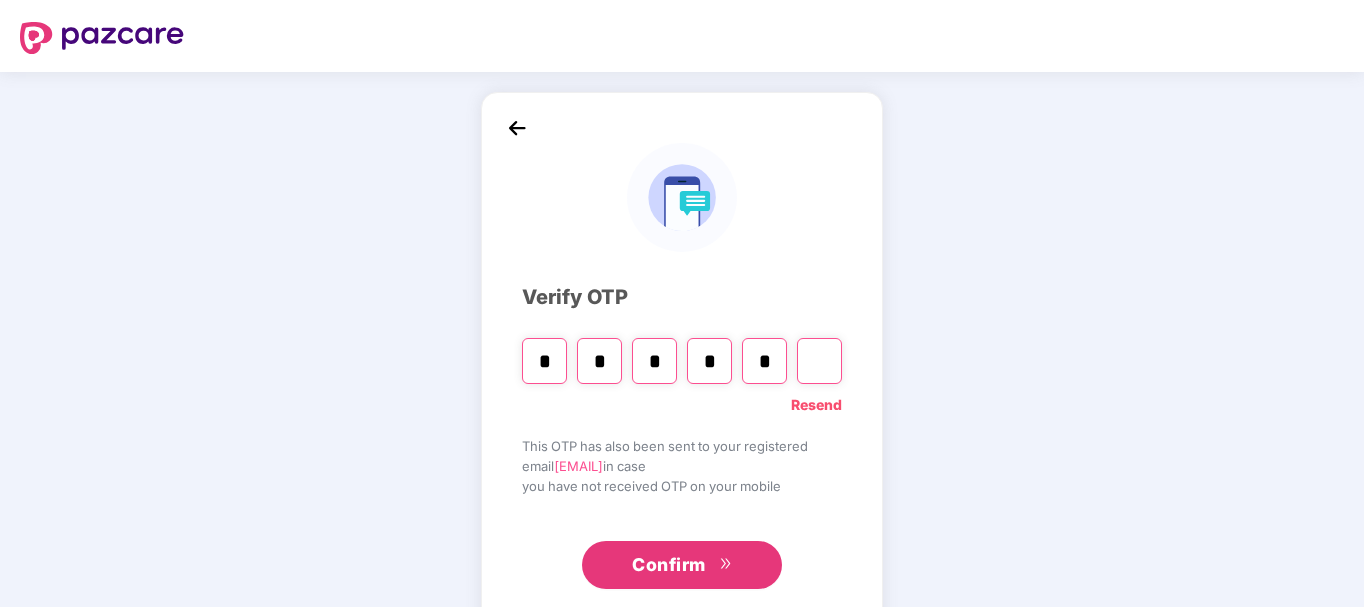 type on "*" 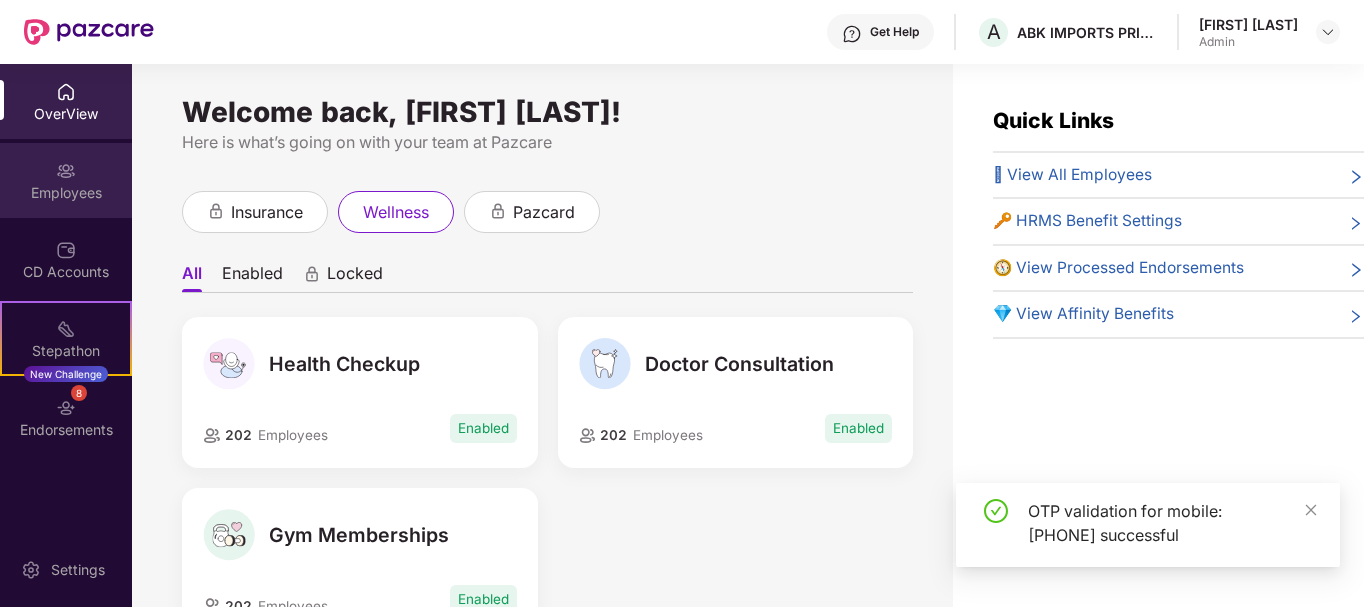 click on "Employees" at bounding box center (66, 193) 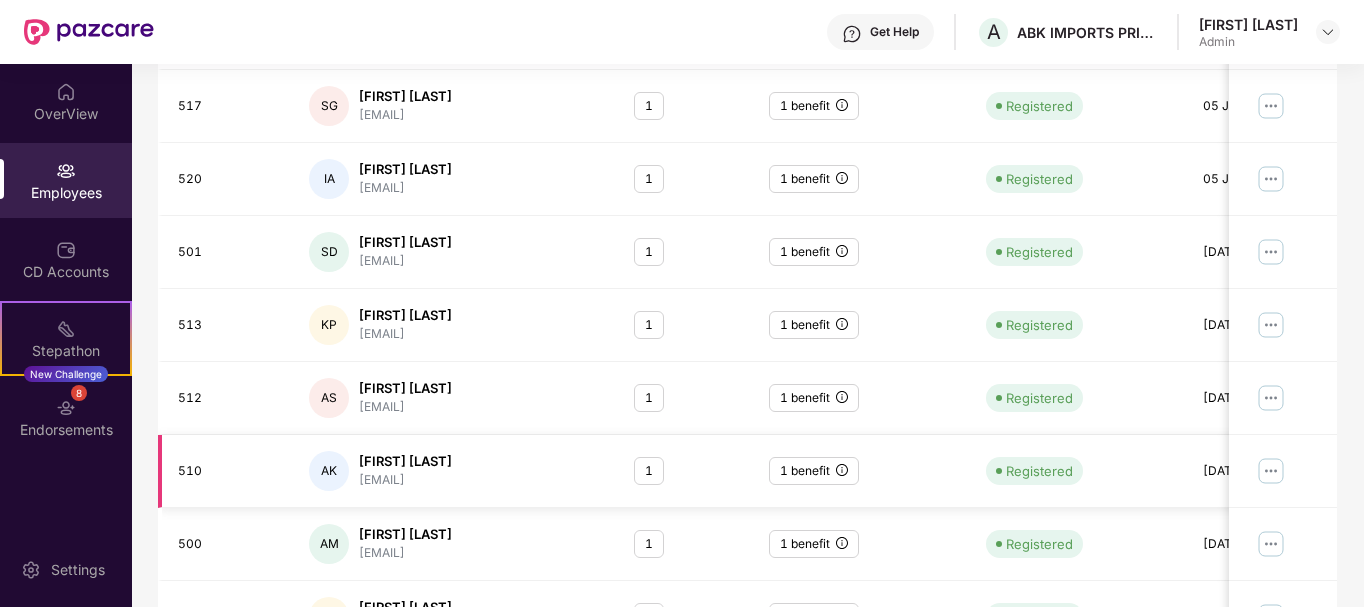 scroll, scrollTop: 622, scrollLeft: 0, axis: vertical 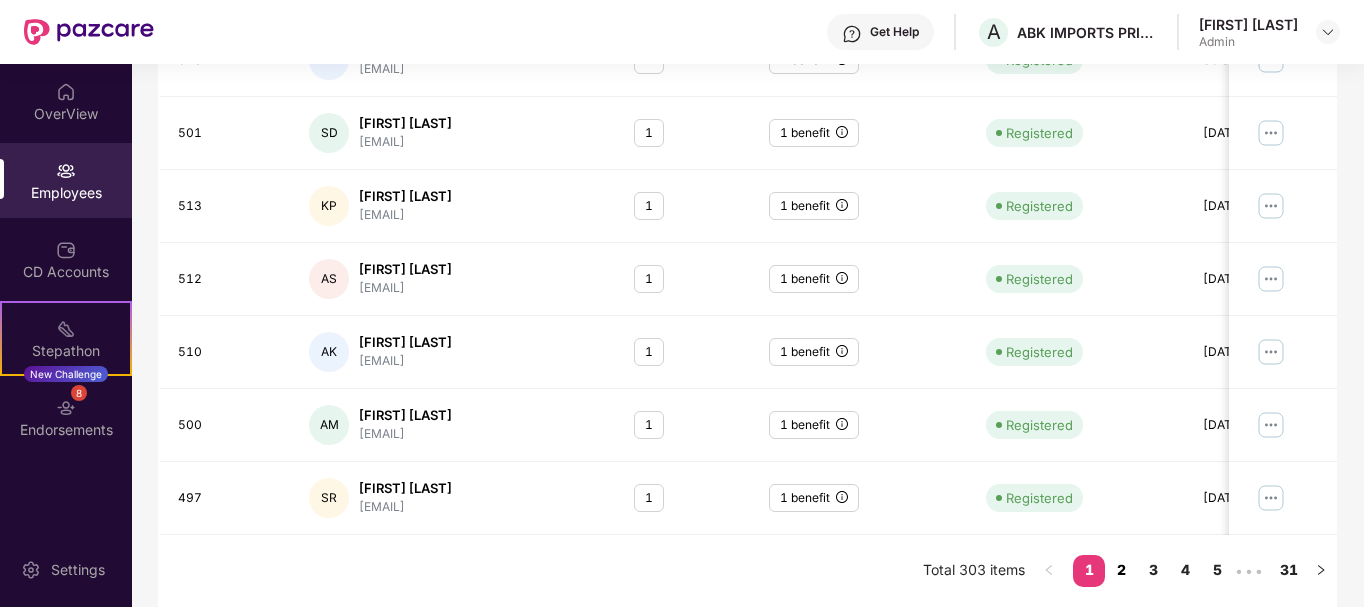 click on "2" at bounding box center (1121, 570) 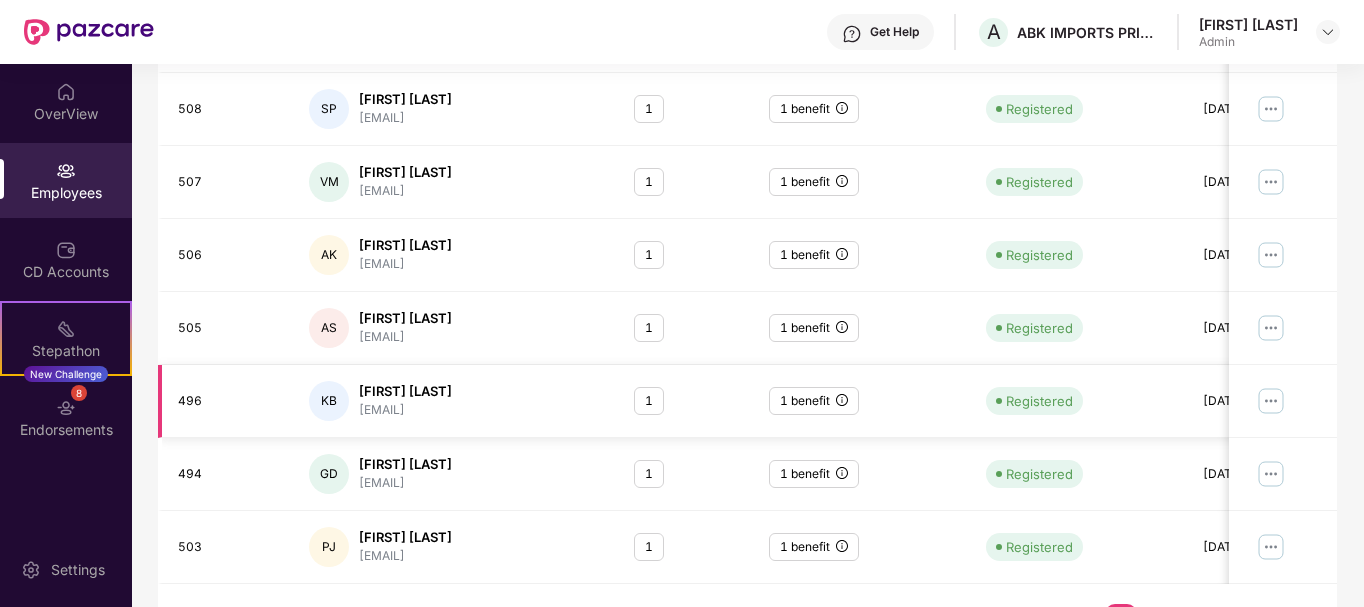 scroll, scrollTop: 622, scrollLeft: 0, axis: vertical 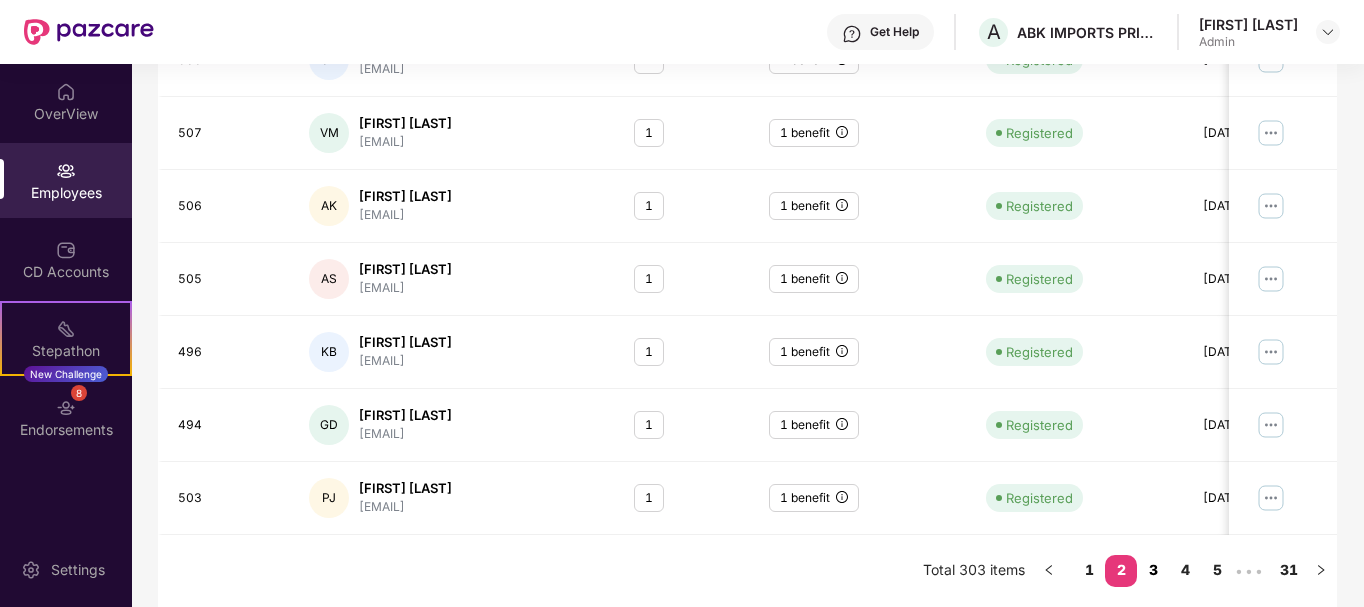 click on "3" at bounding box center (1153, 570) 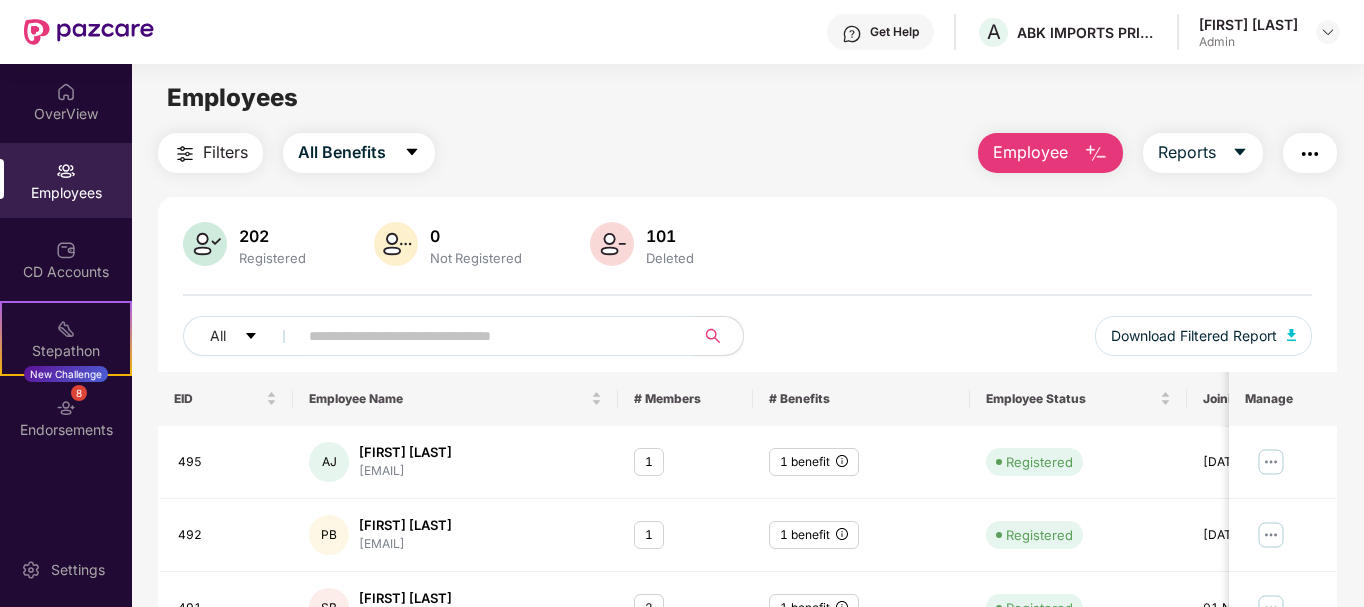 scroll, scrollTop: 0, scrollLeft: 0, axis: both 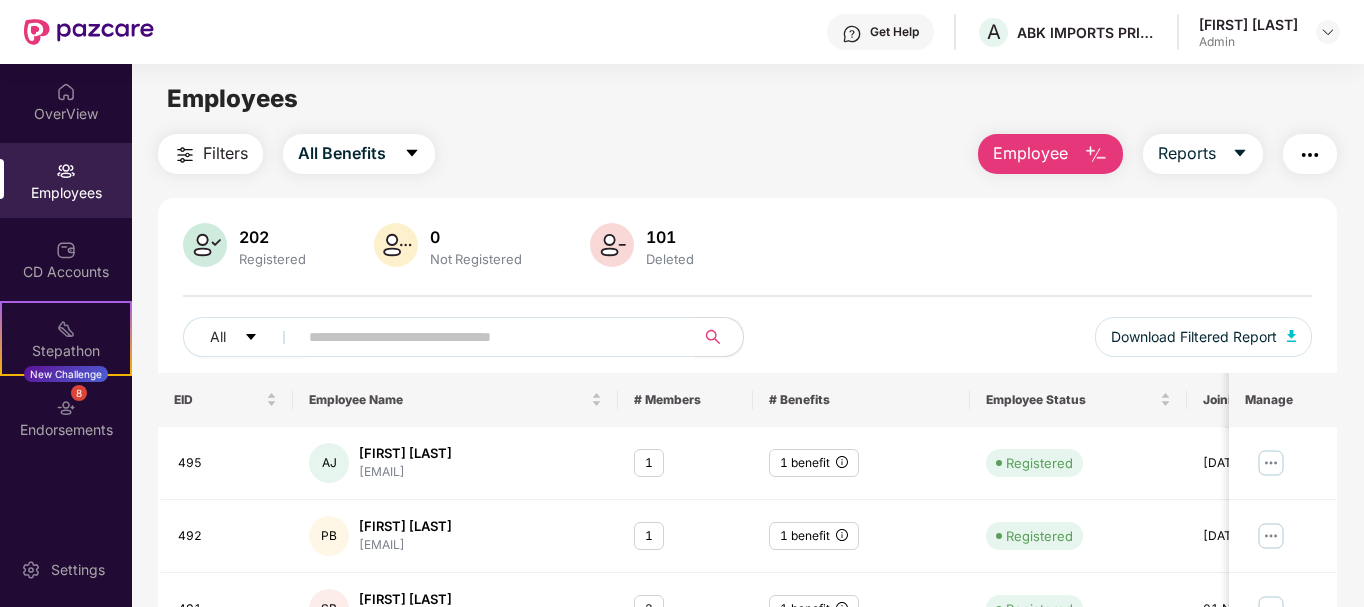 click at bounding box center [488, 337] 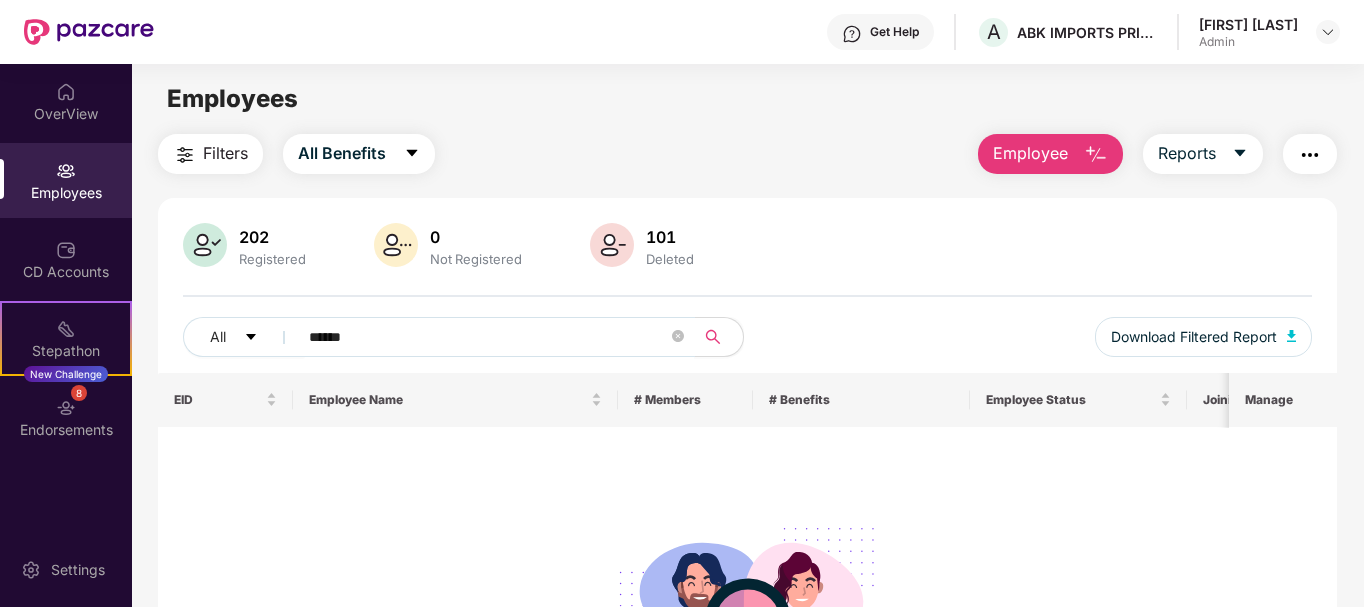 type on "******" 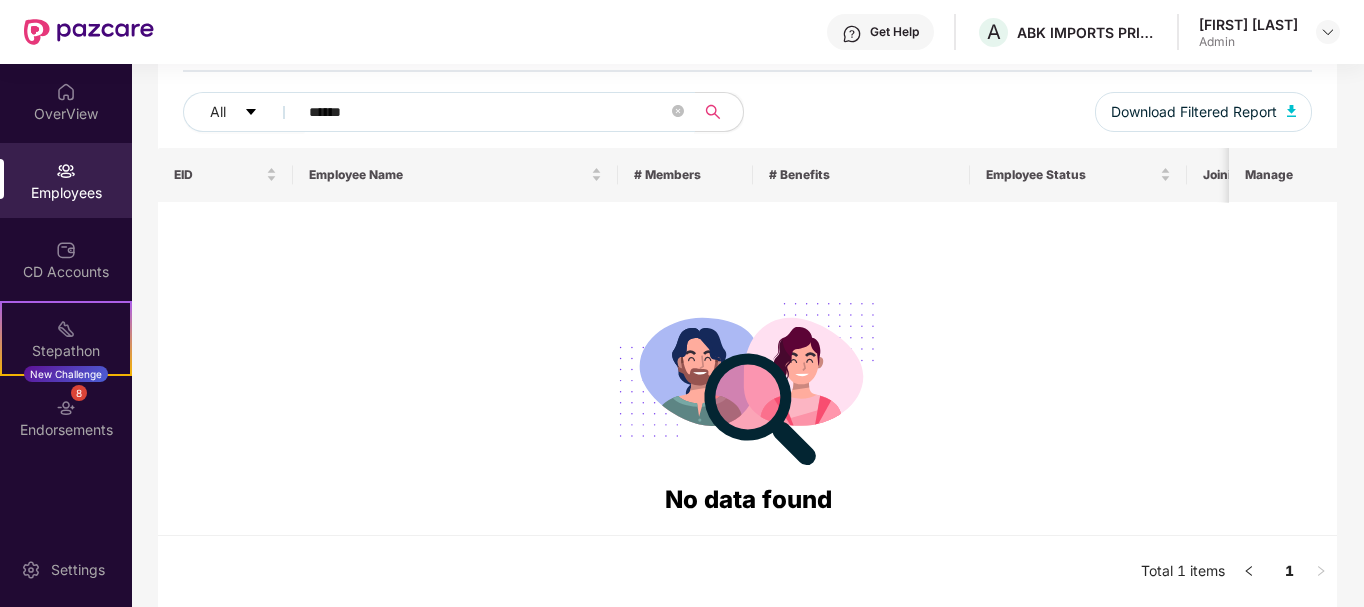 scroll, scrollTop: 226, scrollLeft: 0, axis: vertical 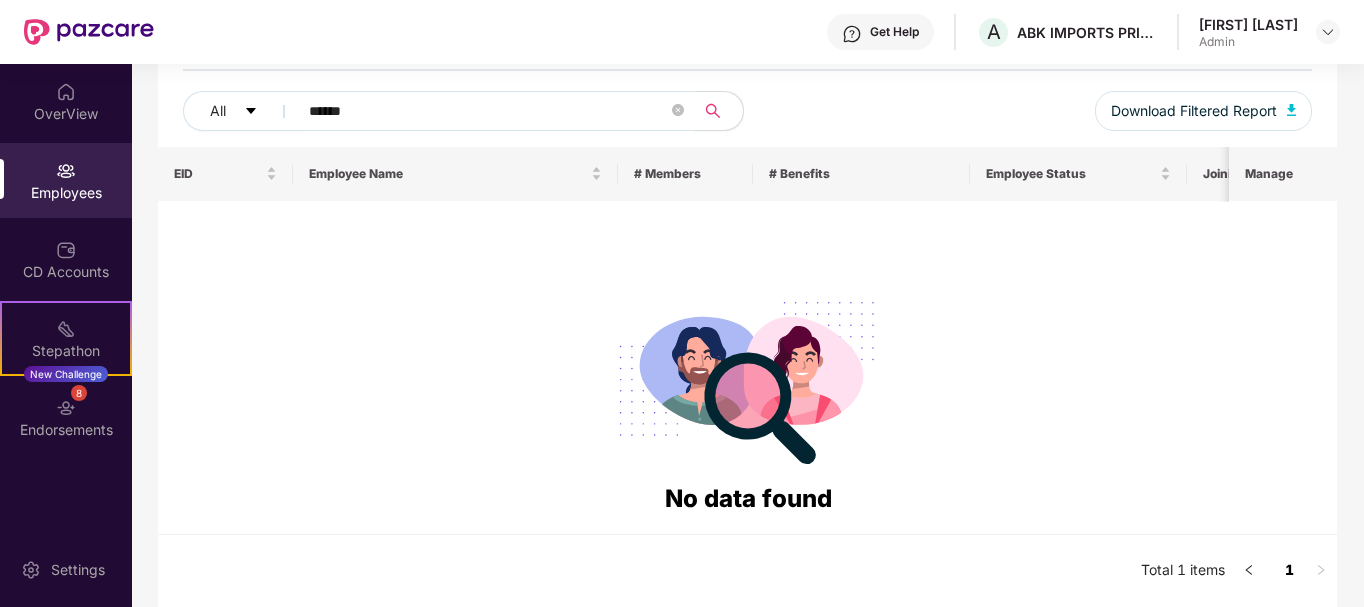 click on "1" at bounding box center (1289, 570) 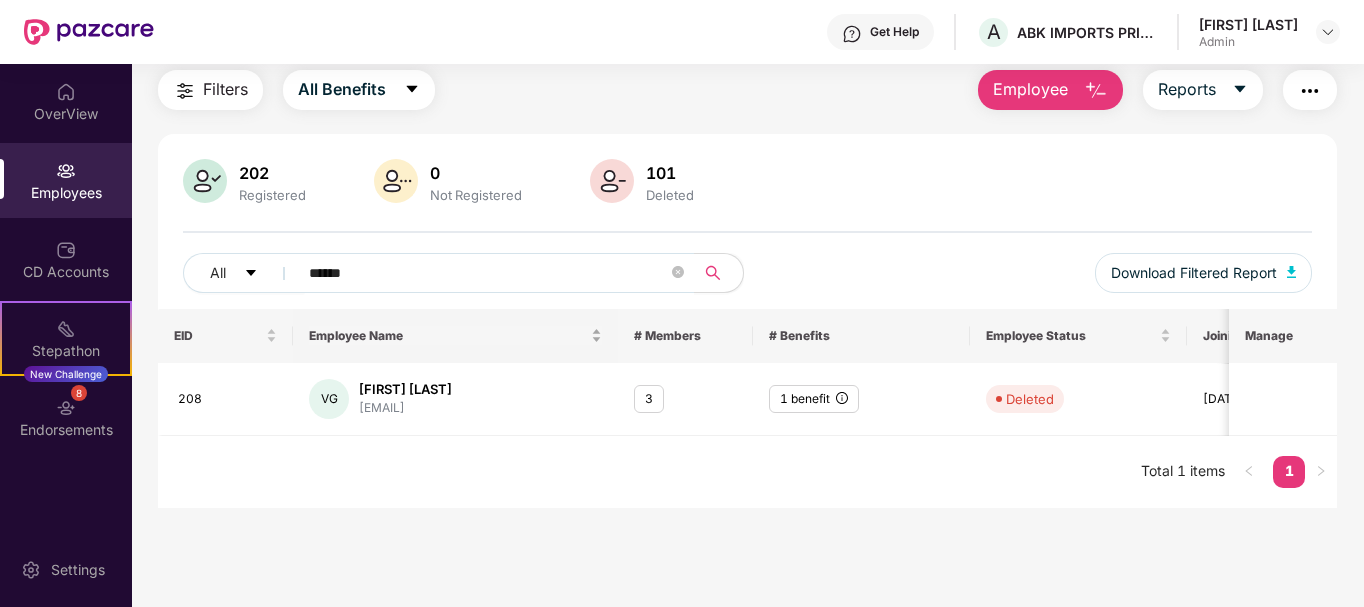 scroll, scrollTop: 64, scrollLeft: 0, axis: vertical 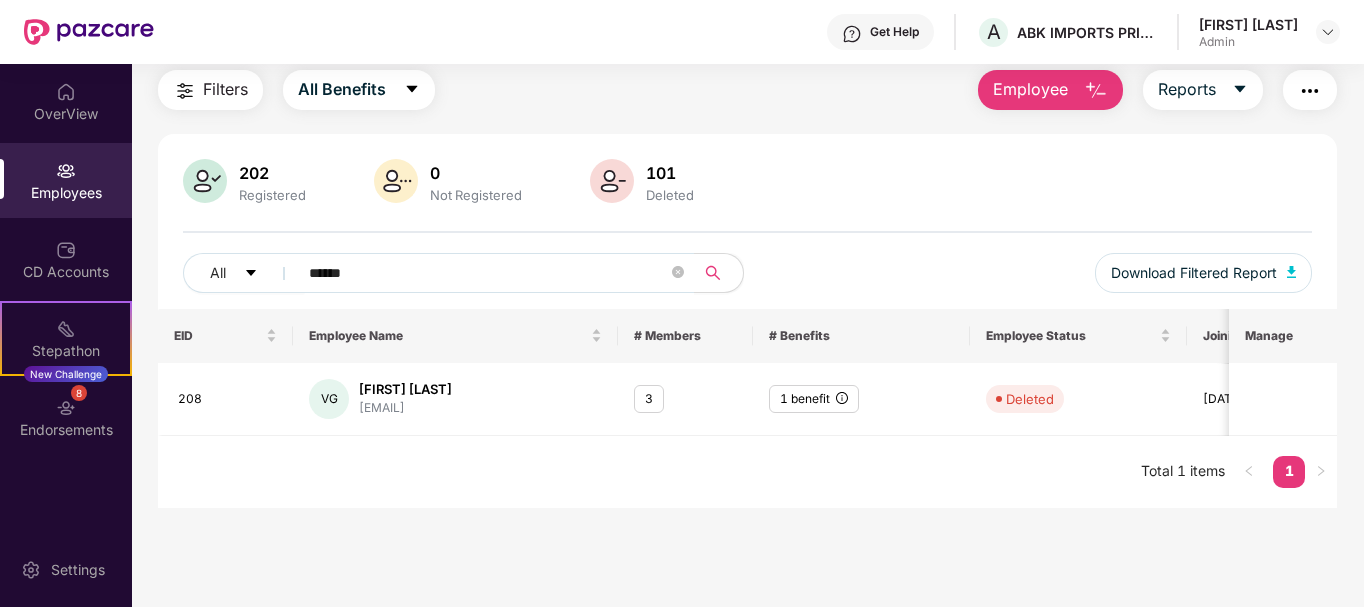 click on "202" at bounding box center (272, 173) 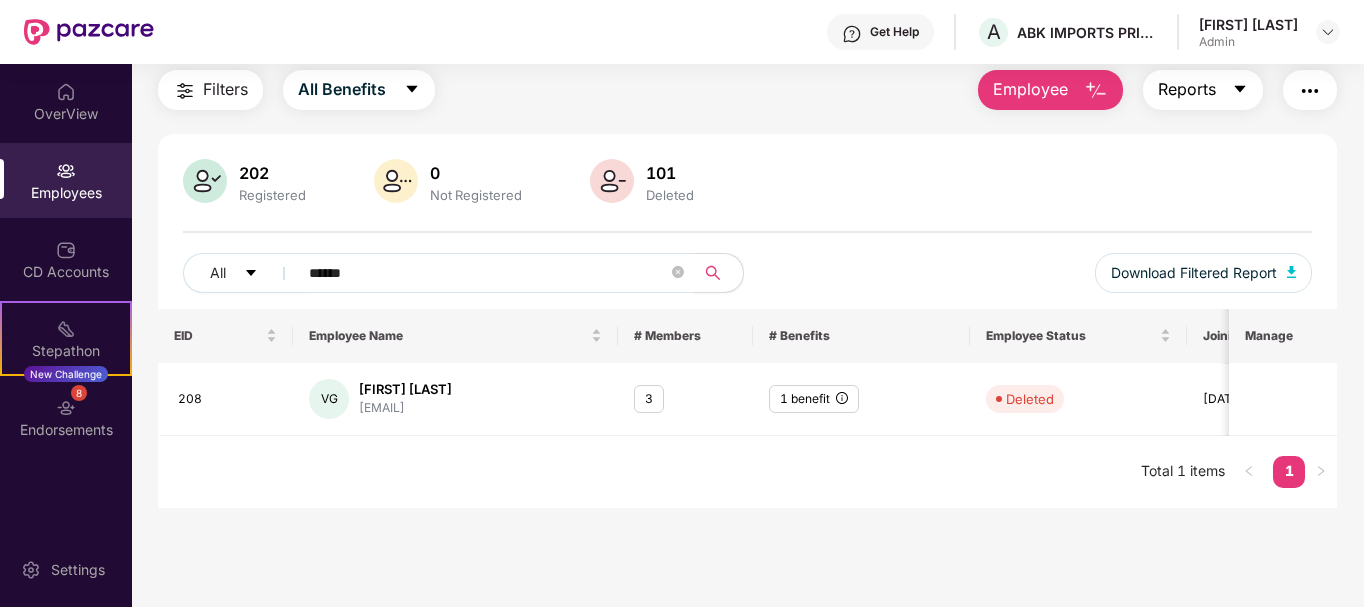 click on "Reports" at bounding box center (1187, 89) 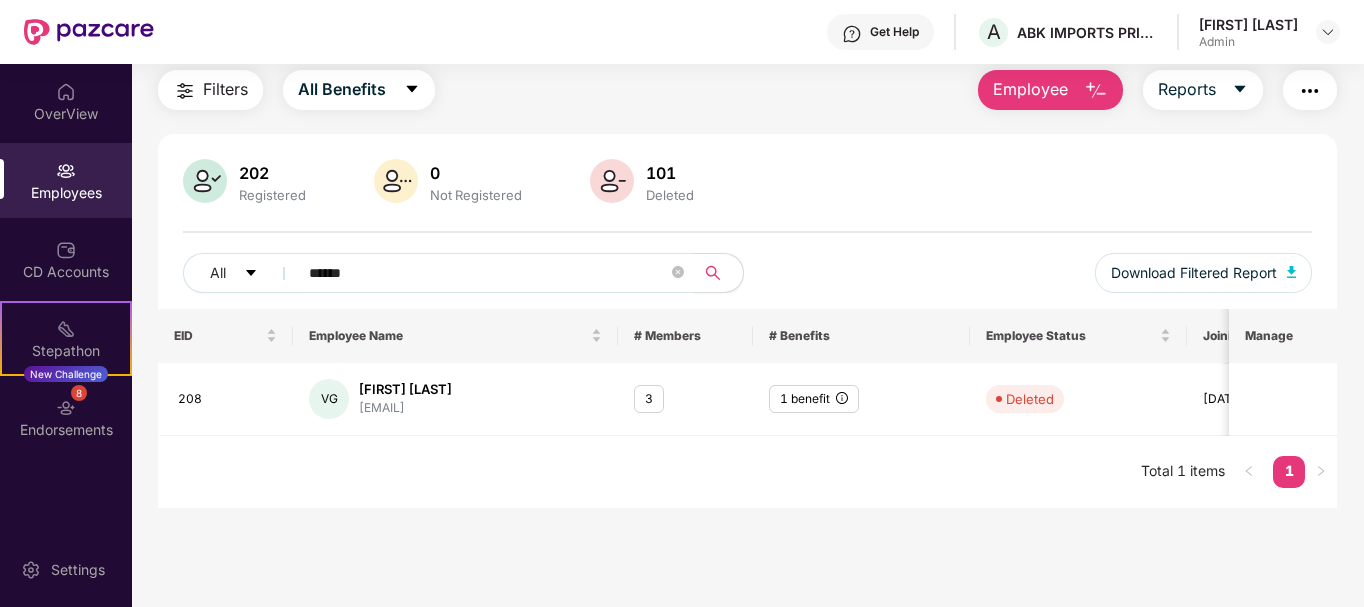 click at bounding box center (1310, 91) 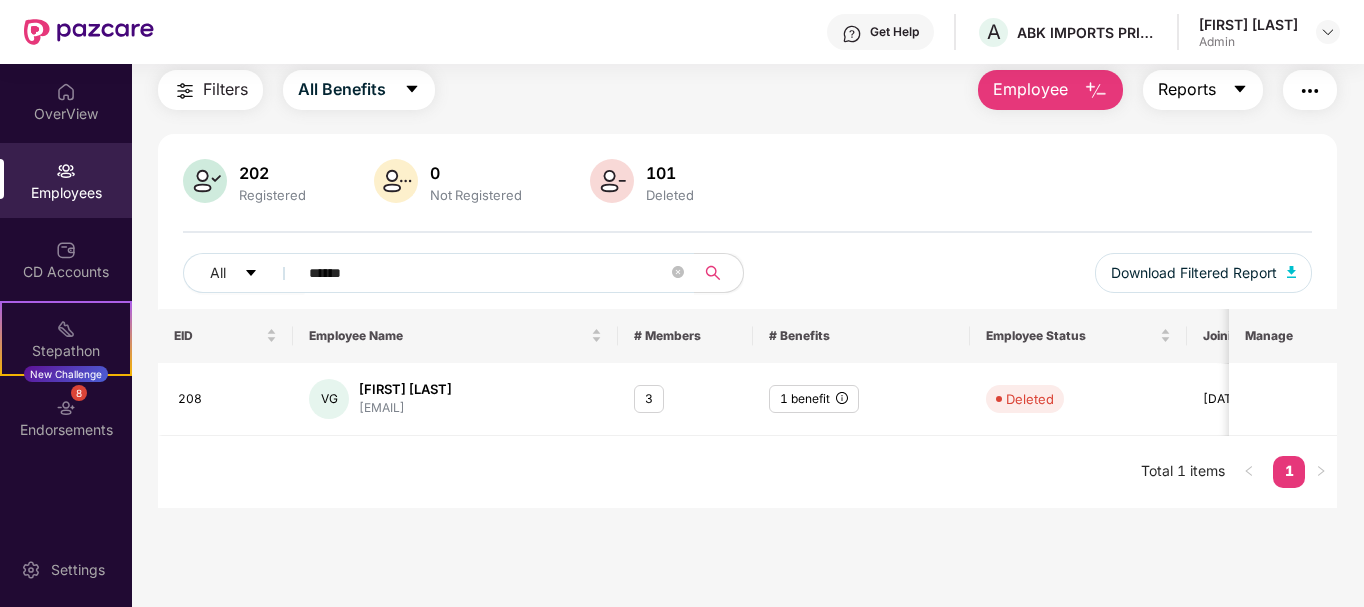 click on "Reports" at bounding box center (1203, 90) 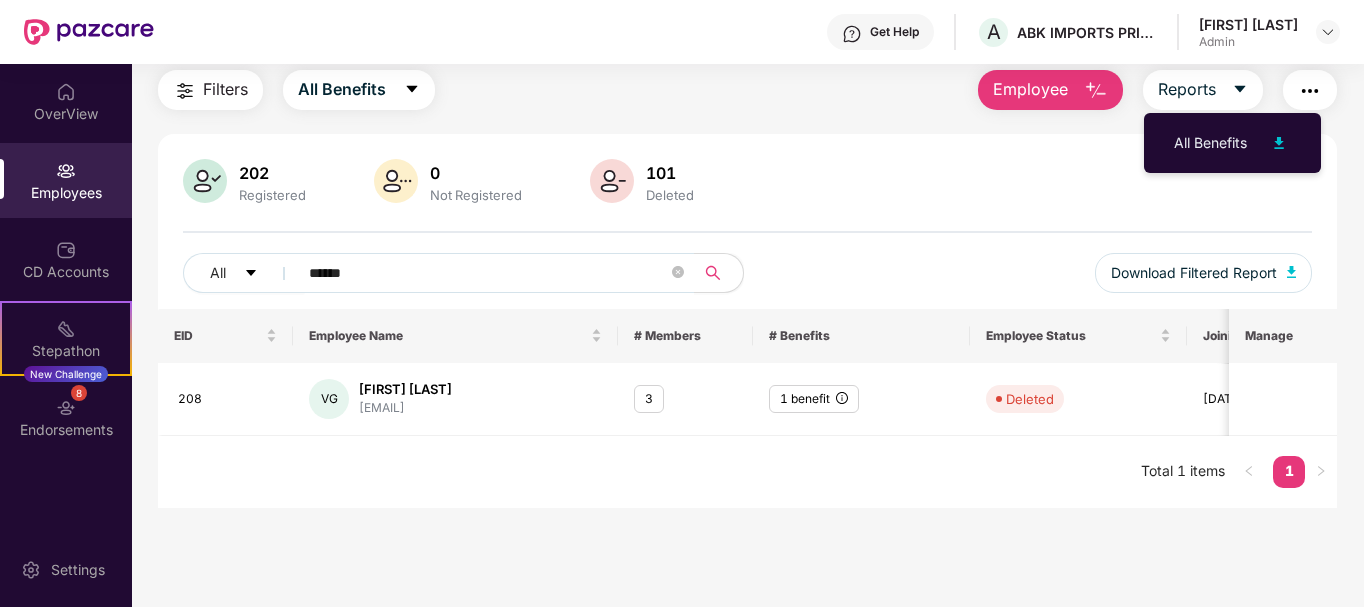 click on "All ****** Download Filtered Report" at bounding box center [748, 281] 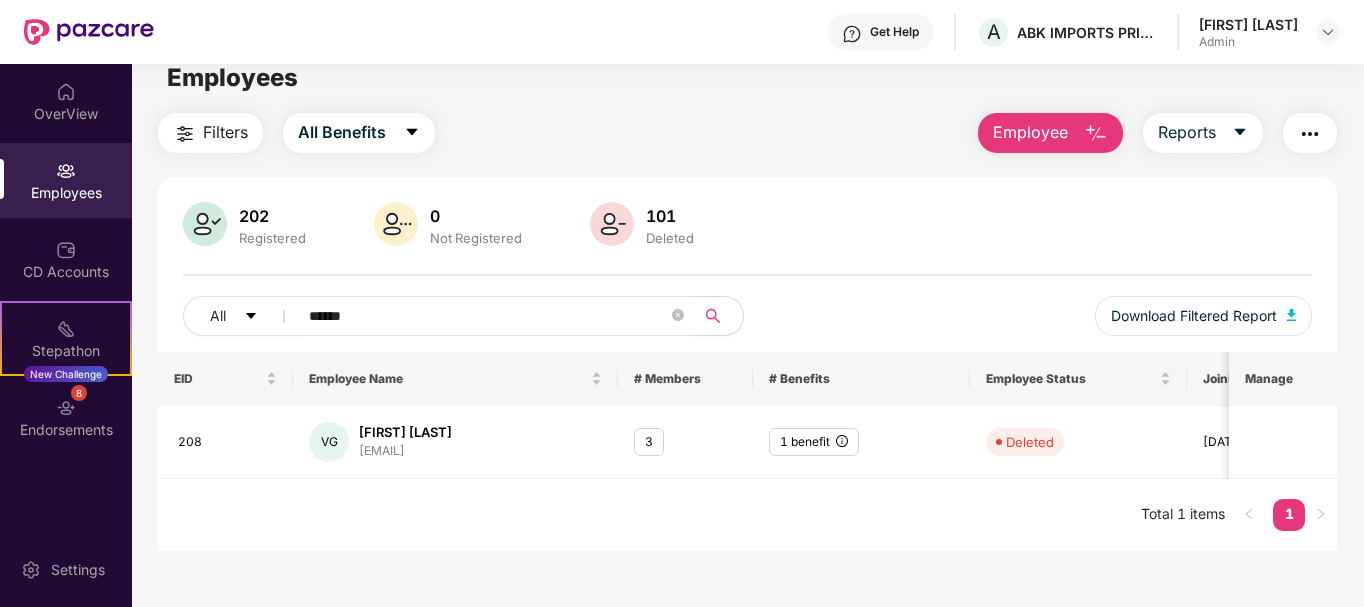 scroll, scrollTop: 0, scrollLeft: 0, axis: both 